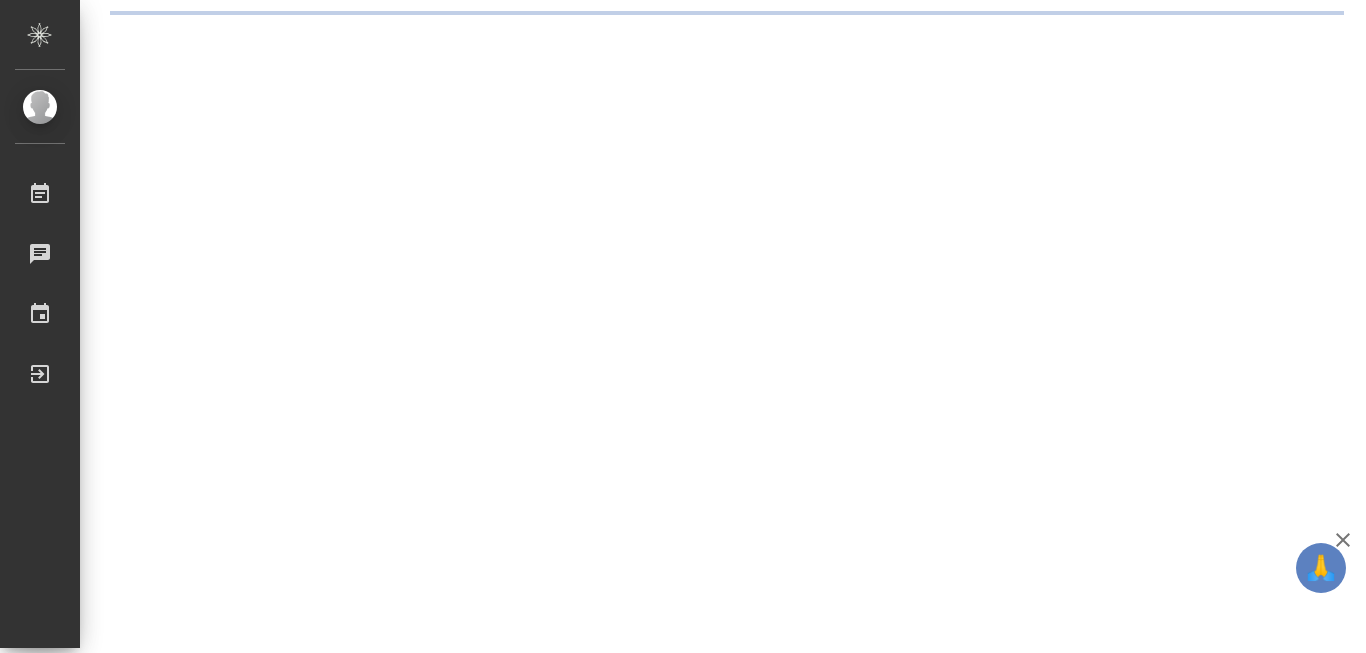 scroll, scrollTop: 0, scrollLeft: 0, axis: both 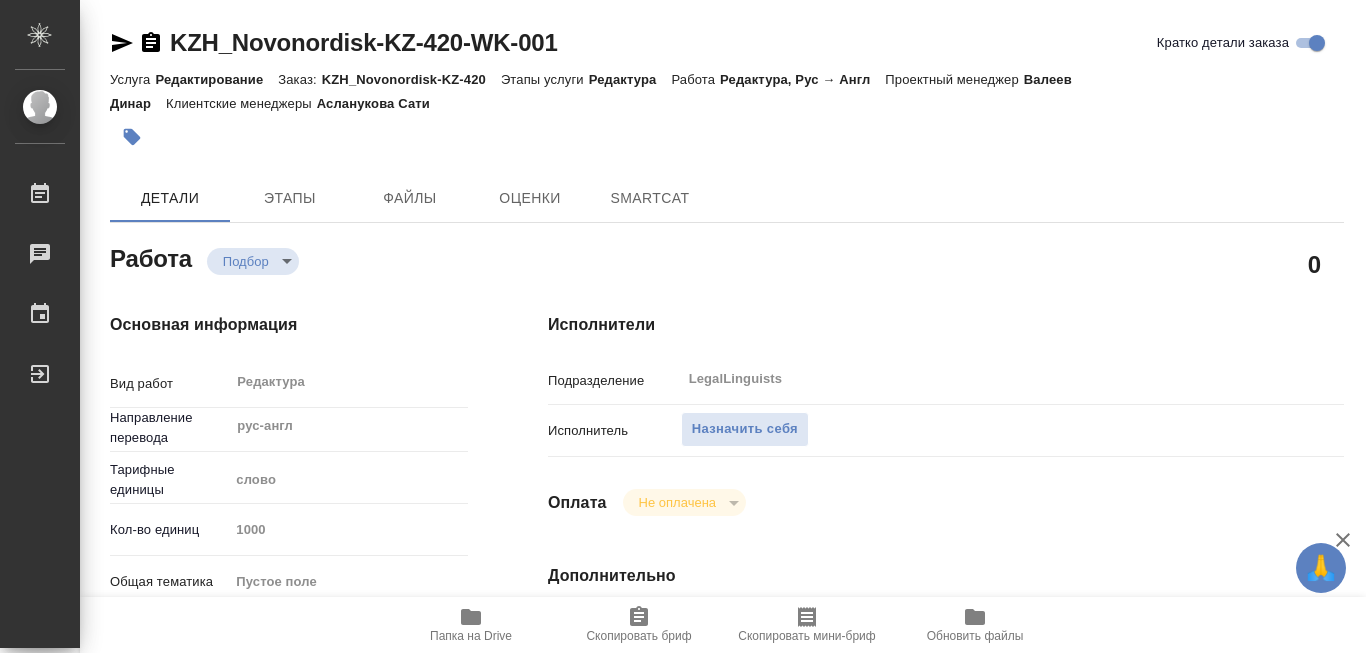 type on "x" 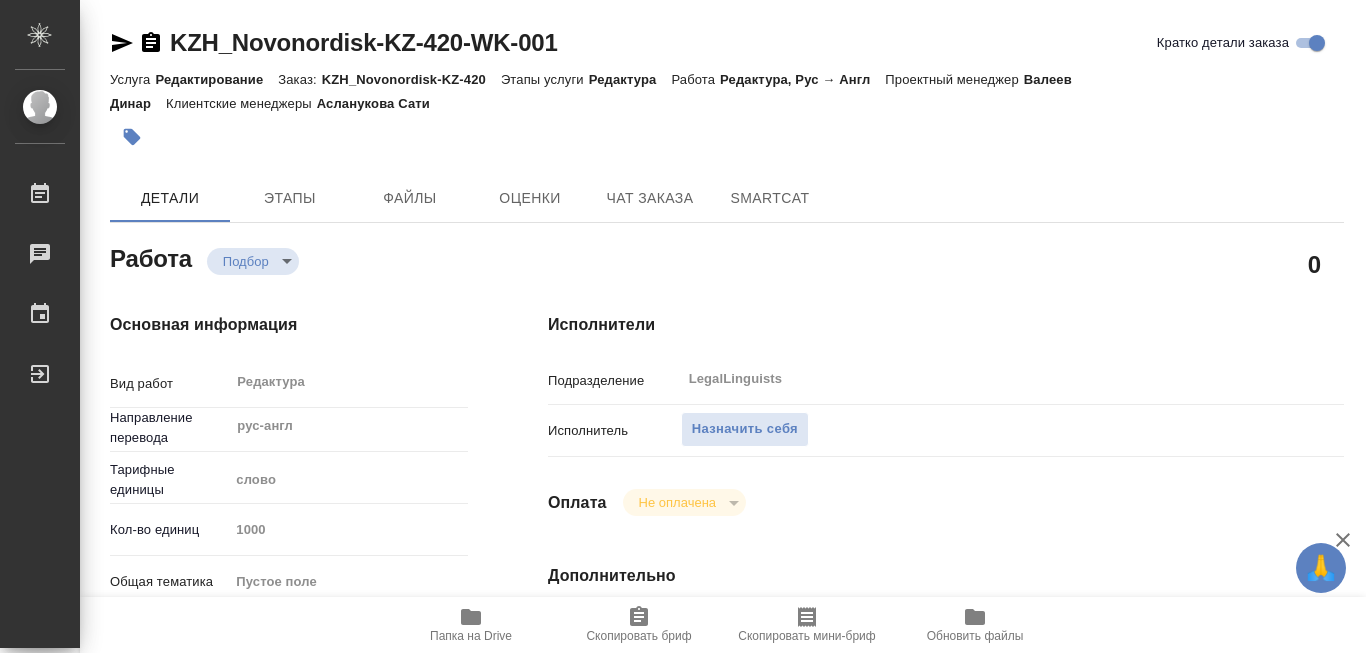 type on "x" 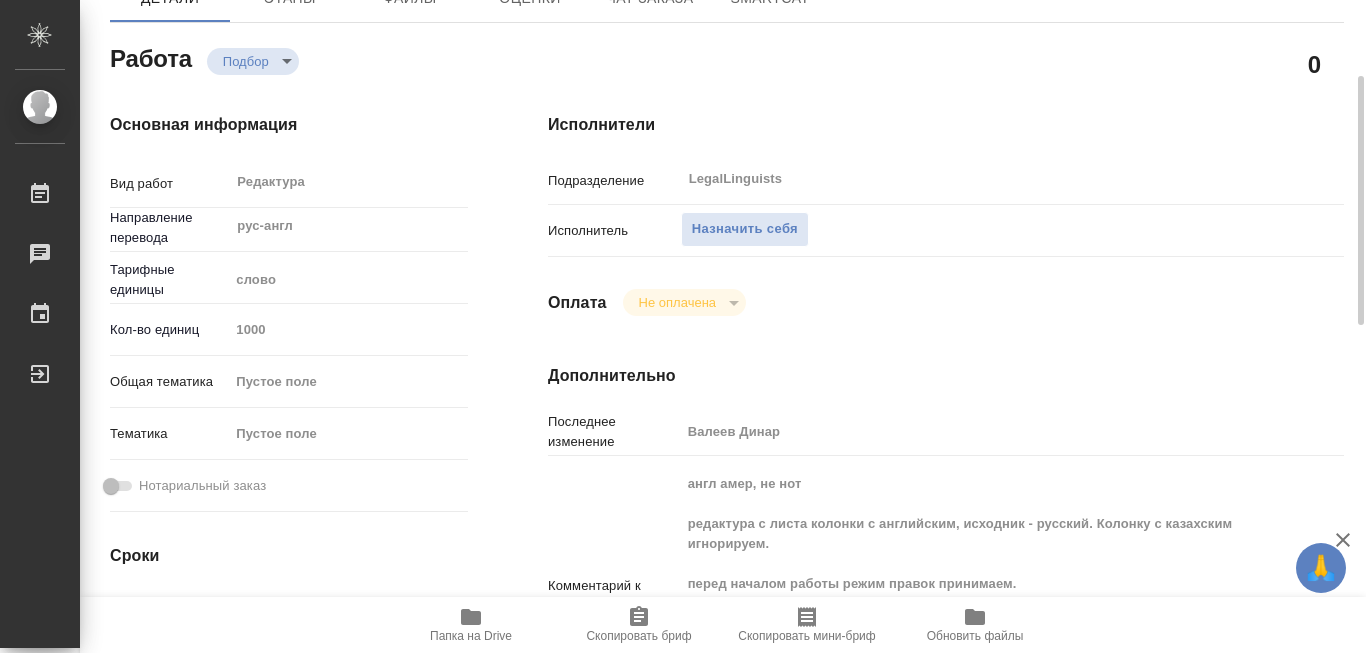 type on "x" 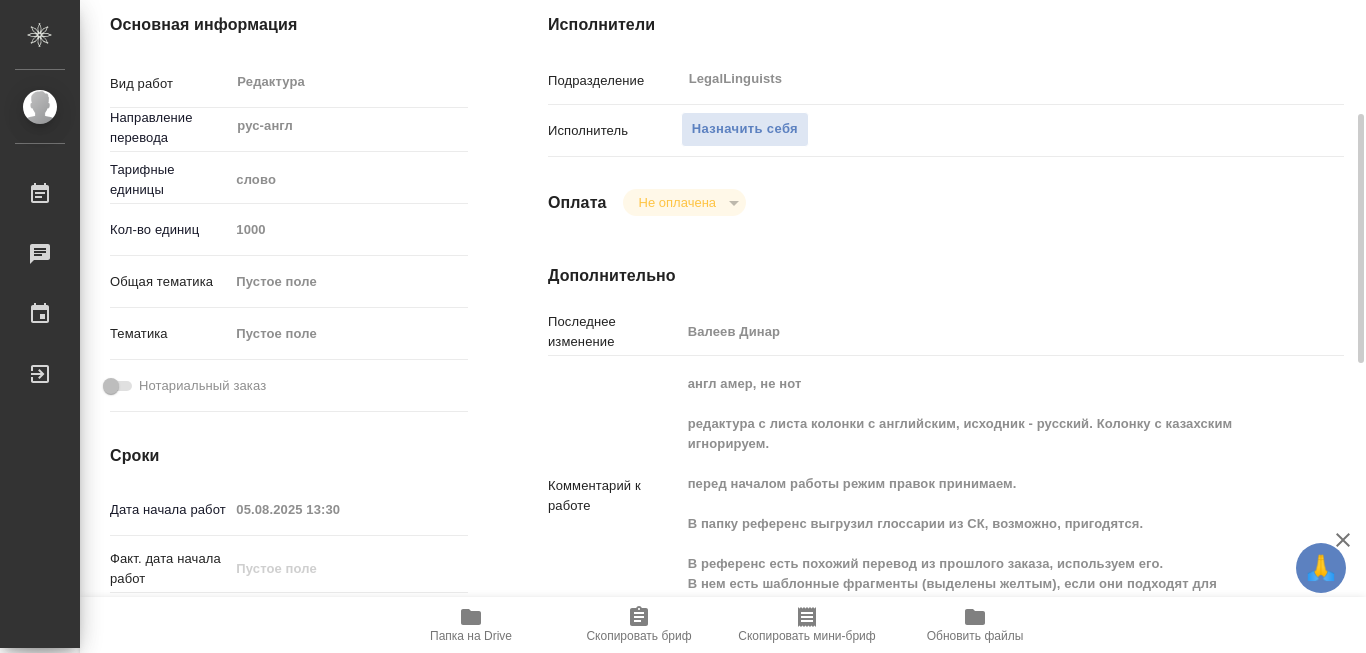 type on "x" 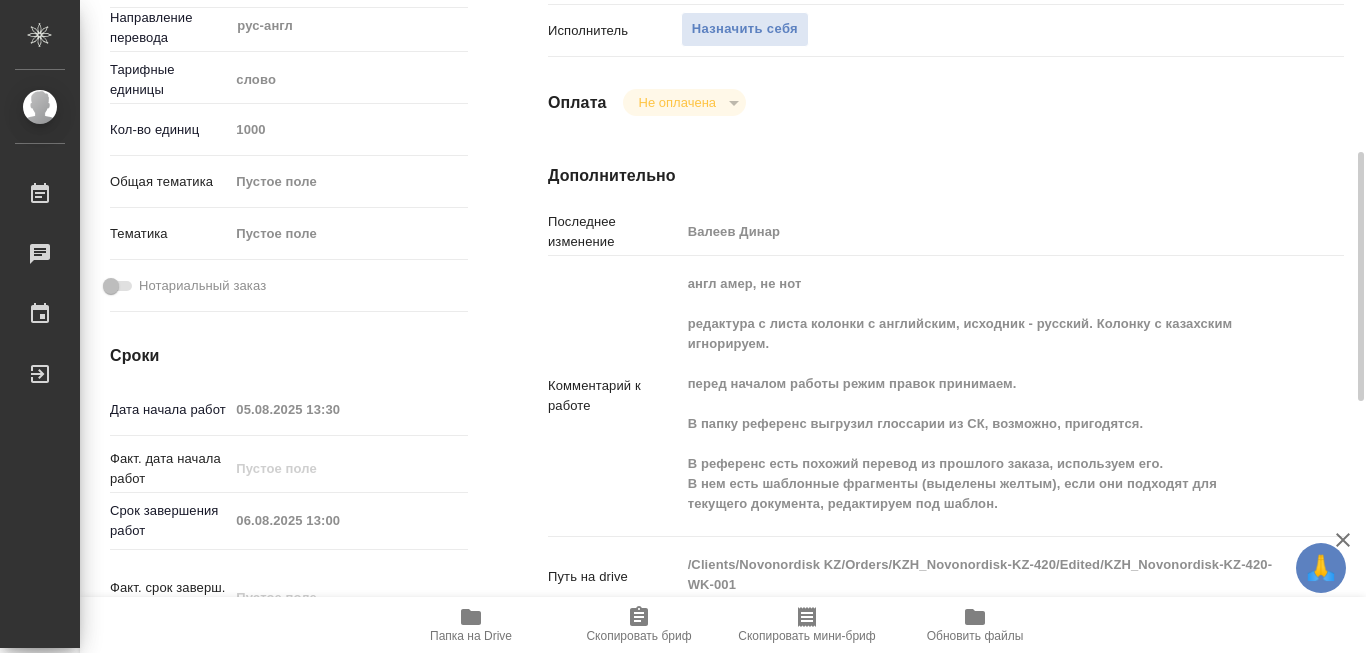 scroll, scrollTop: 500, scrollLeft: 0, axis: vertical 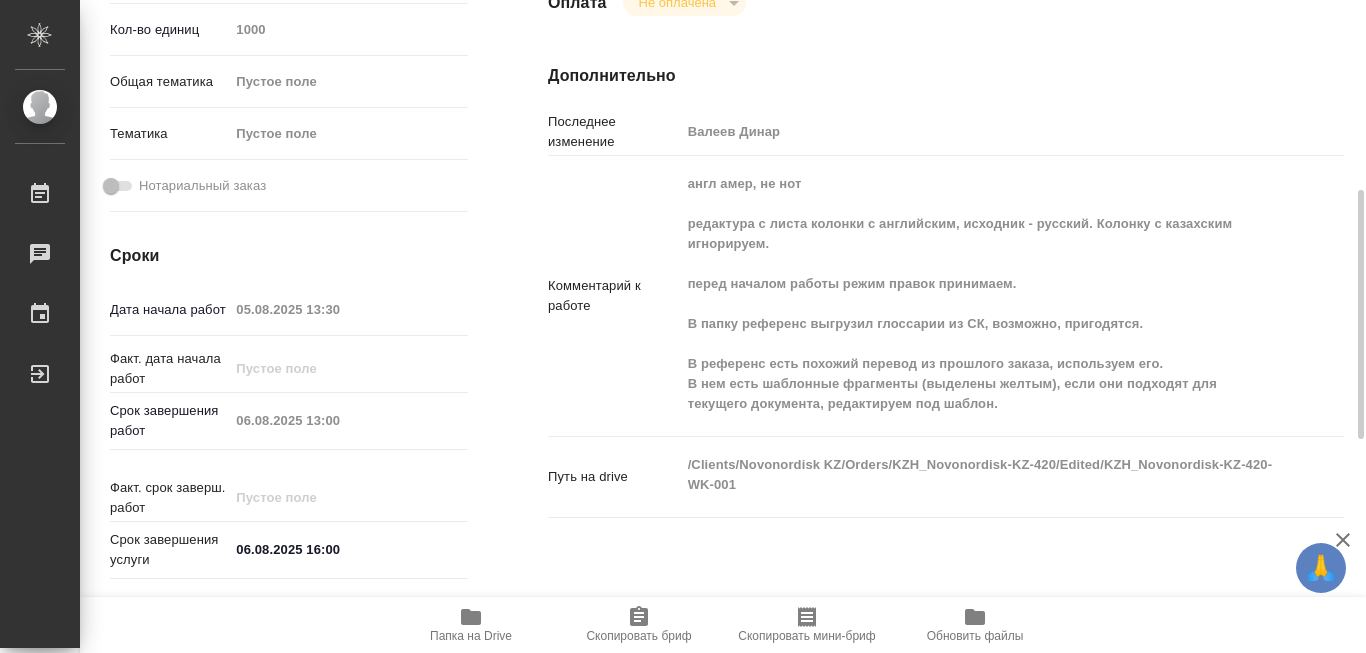 click 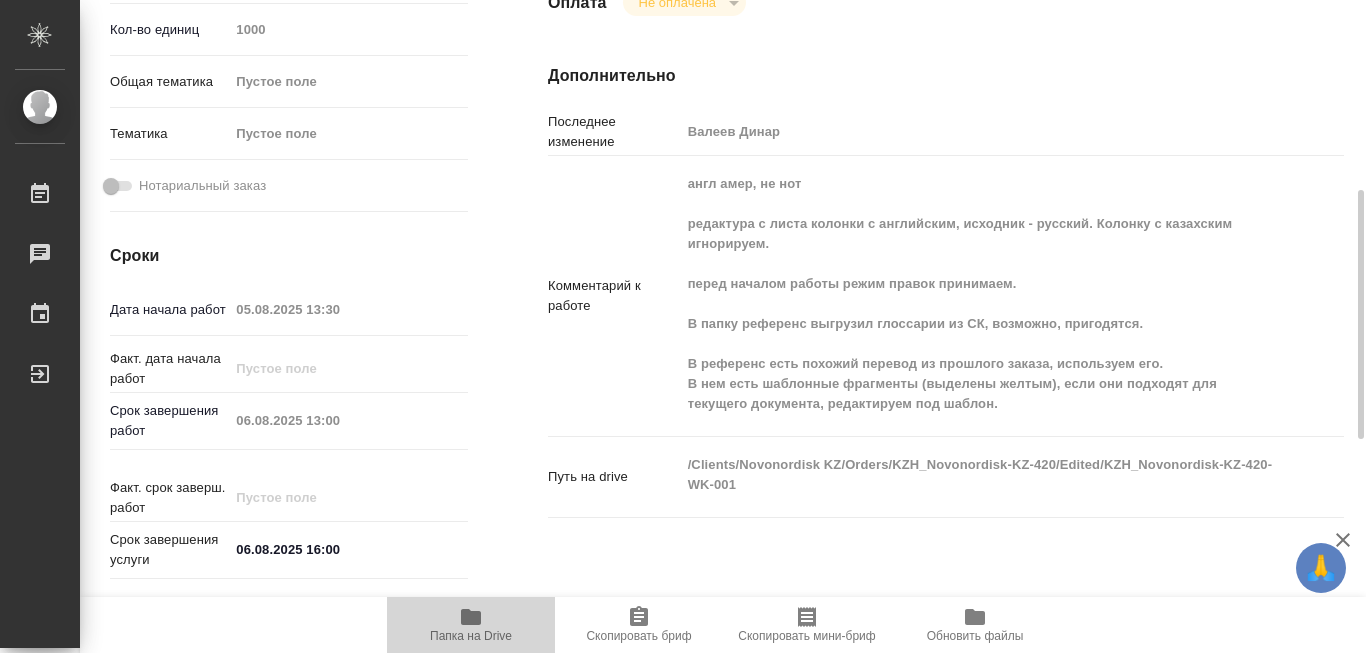 click 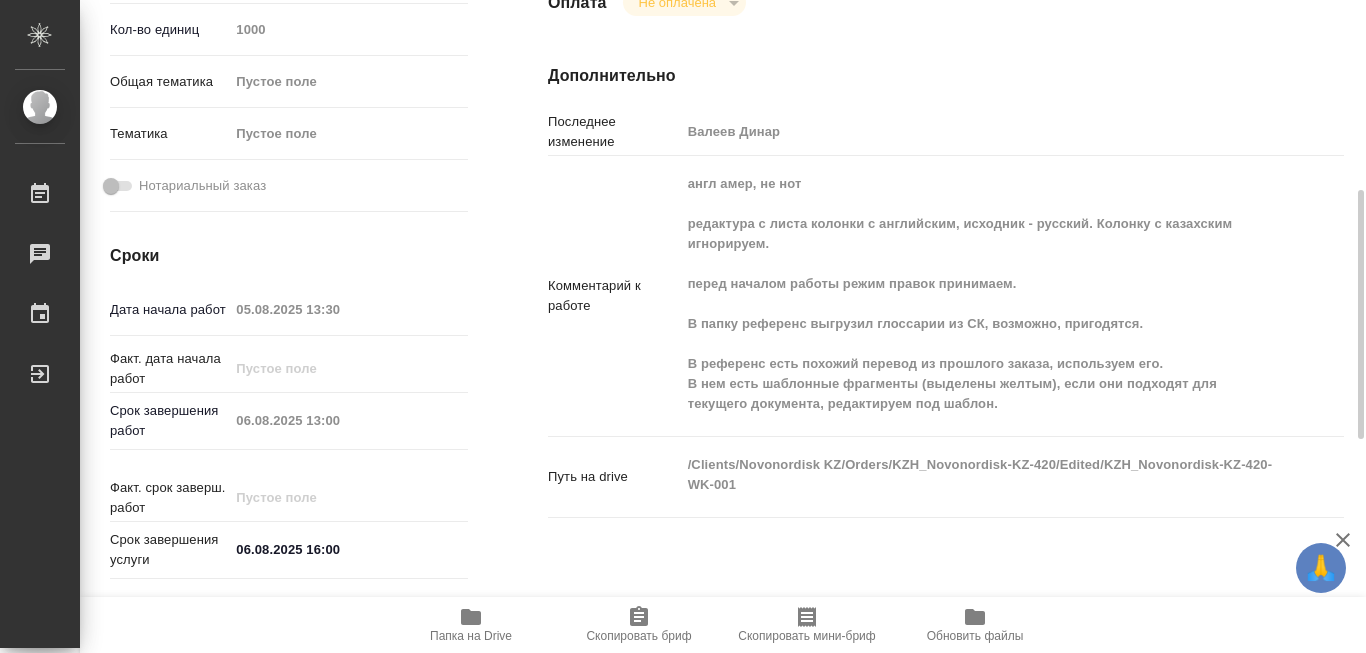 scroll, scrollTop: 700, scrollLeft: 0, axis: vertical 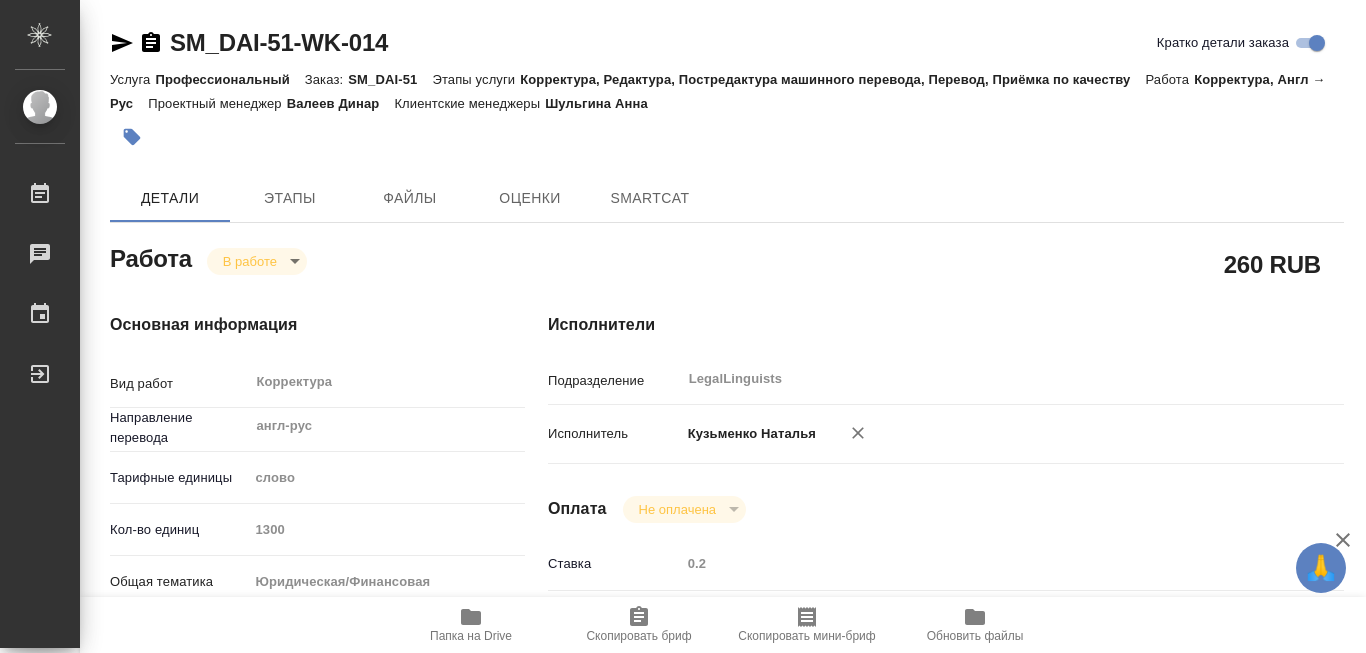 type on "x" 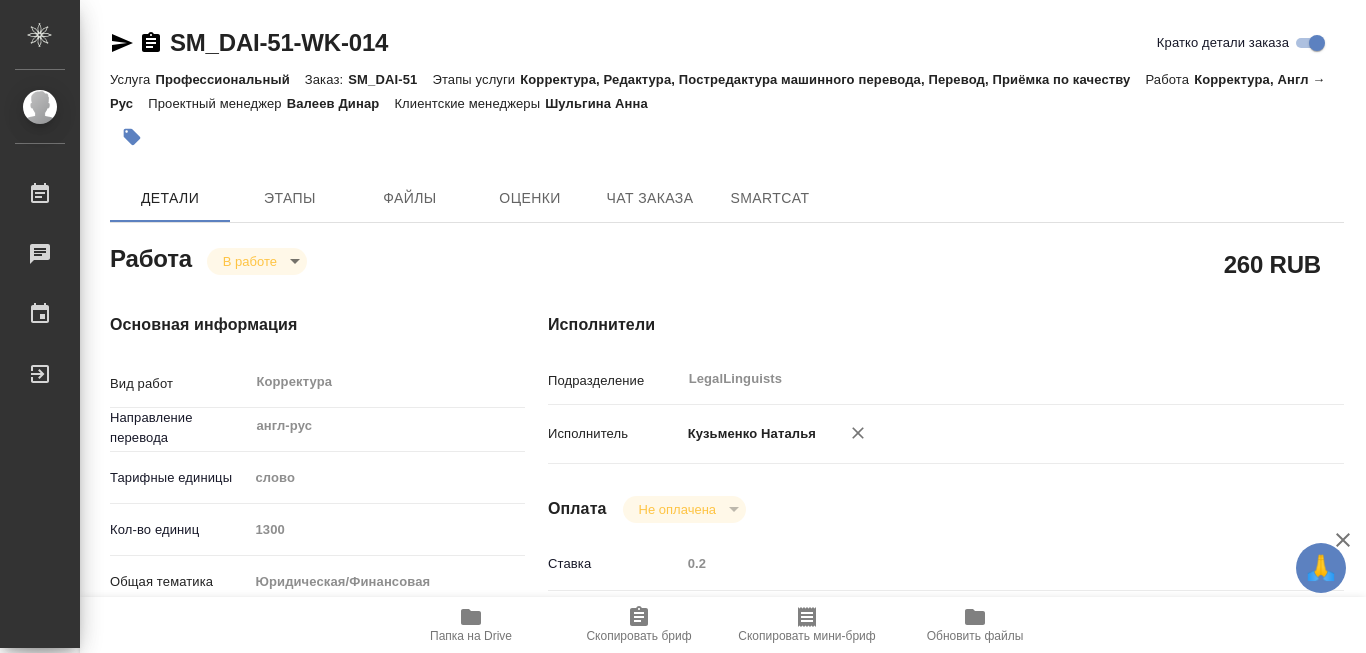 type on "x" 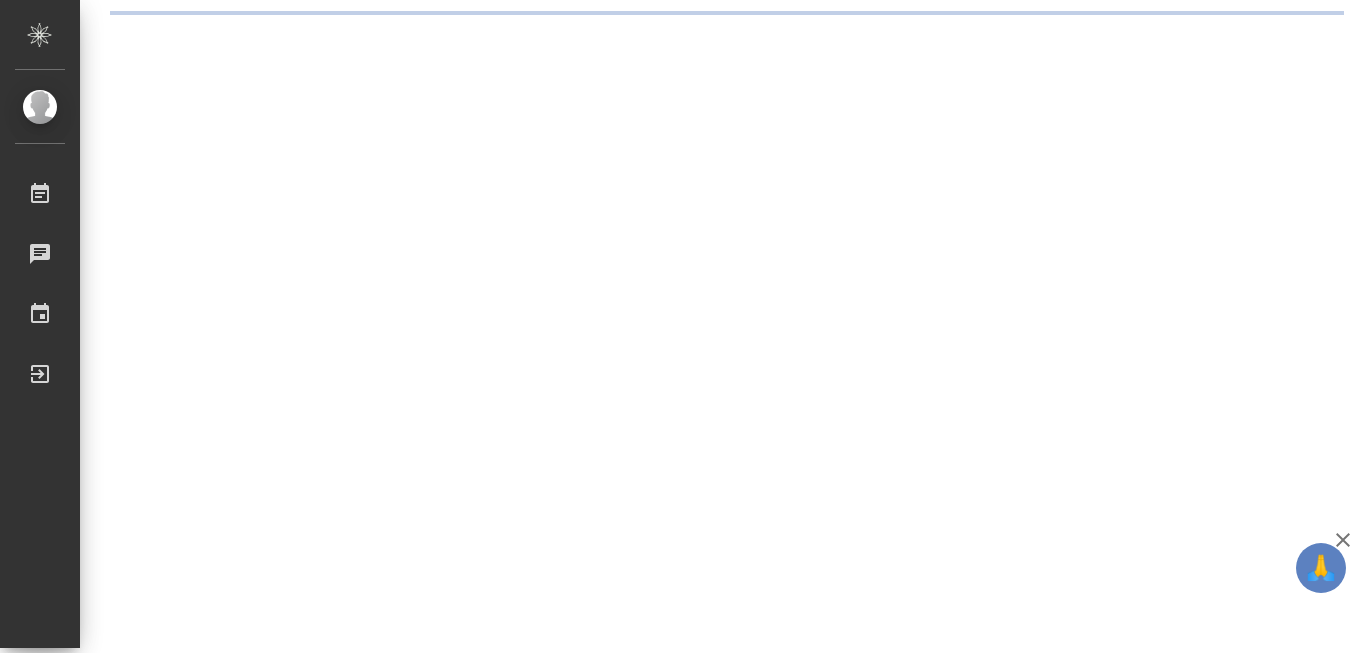 scroll, scrollTop: 0, scrollLeft: 0, axis: both 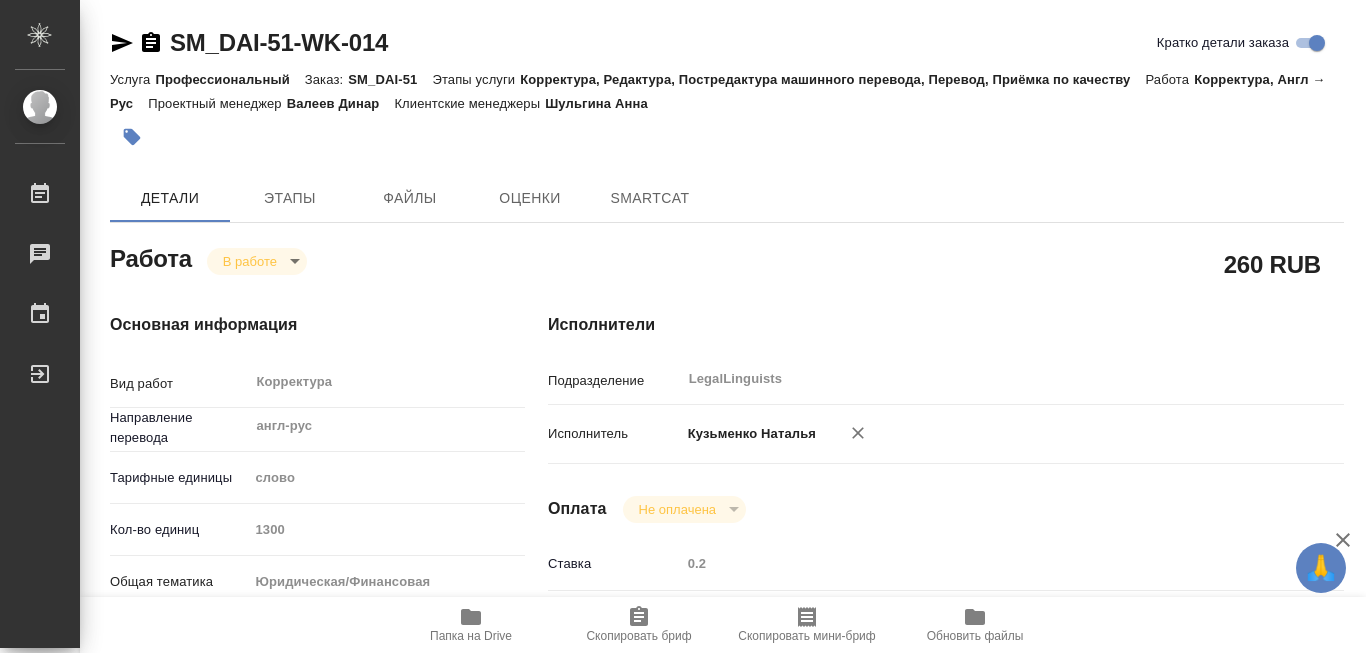 type on "x" 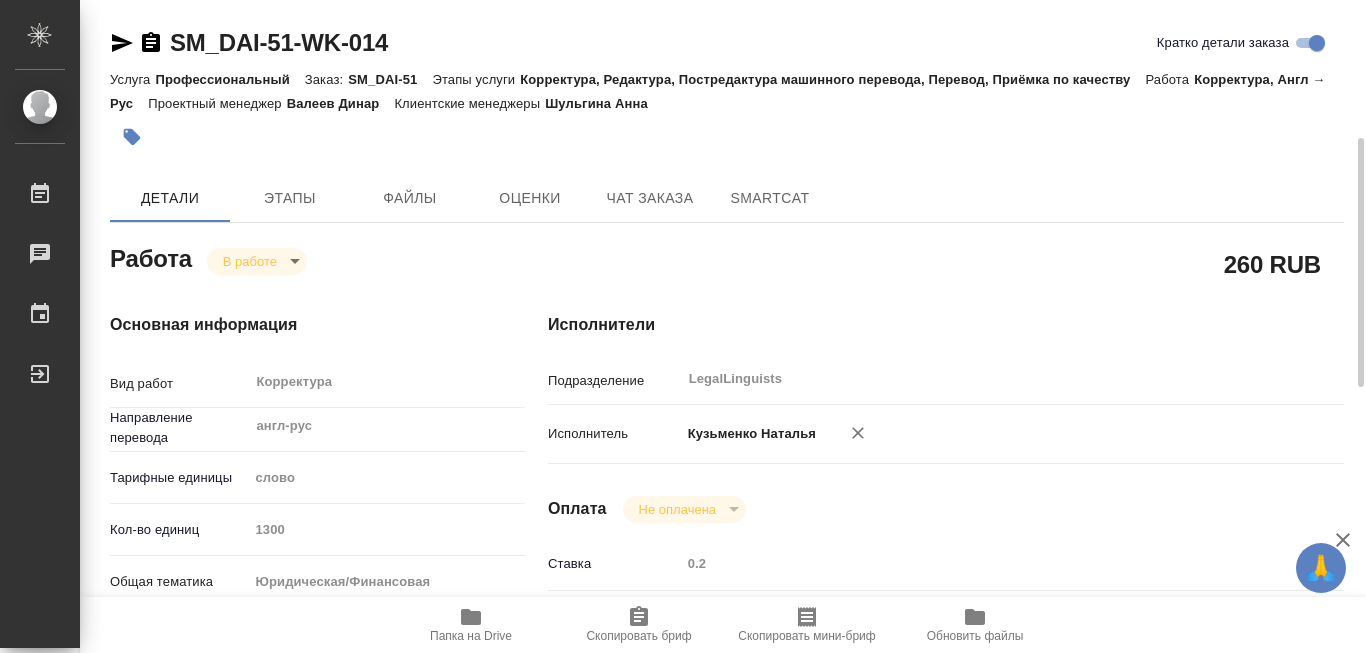 type on "x" 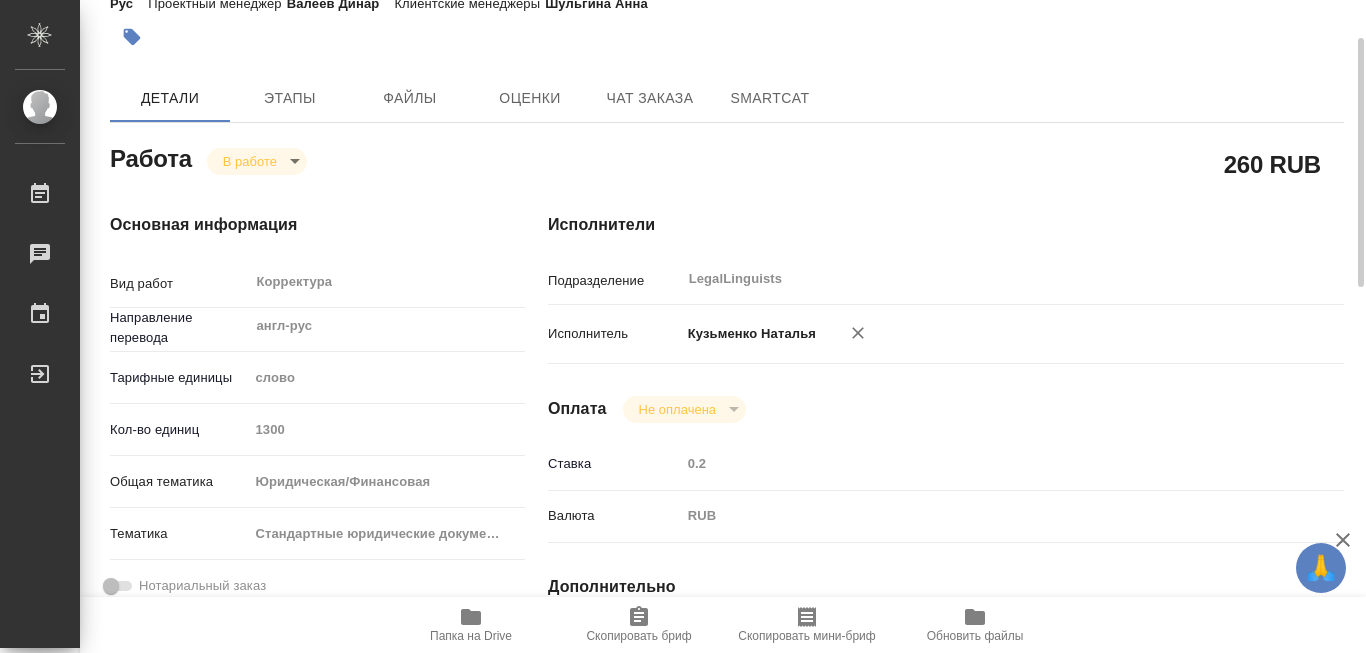 scroll, scrollTop: 300, scrollLeft: 0, axis: vertical 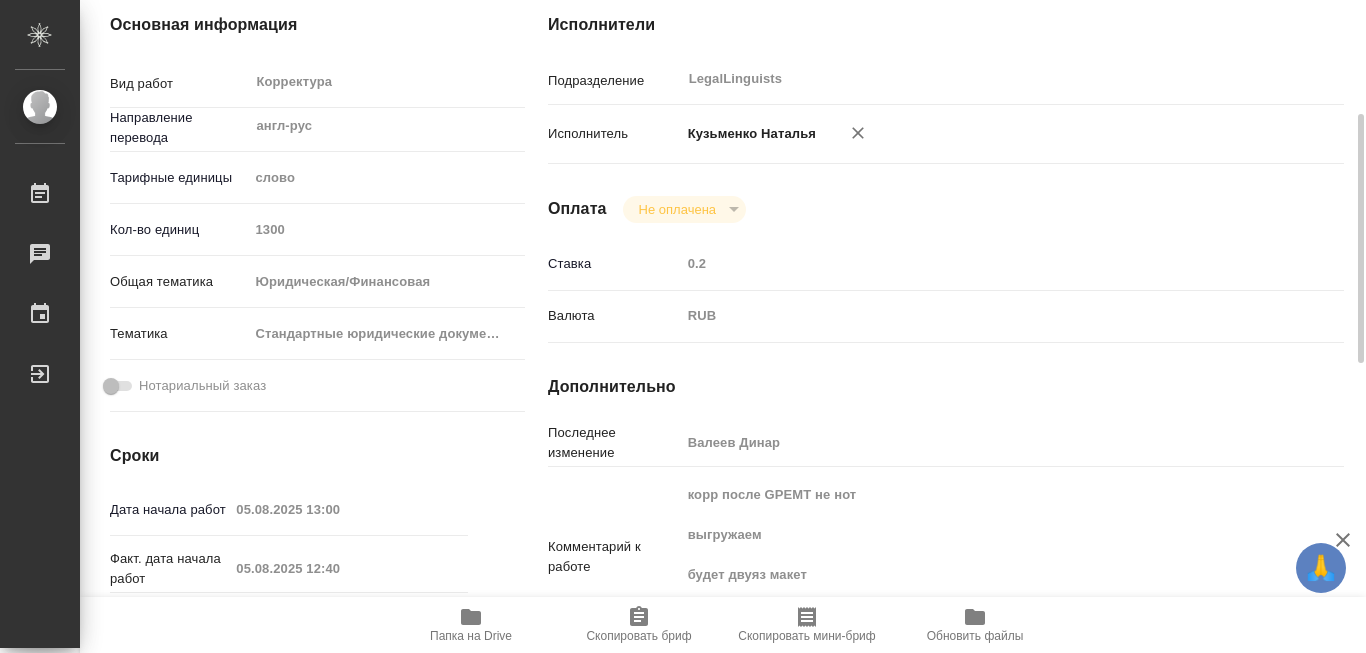 type on "x" 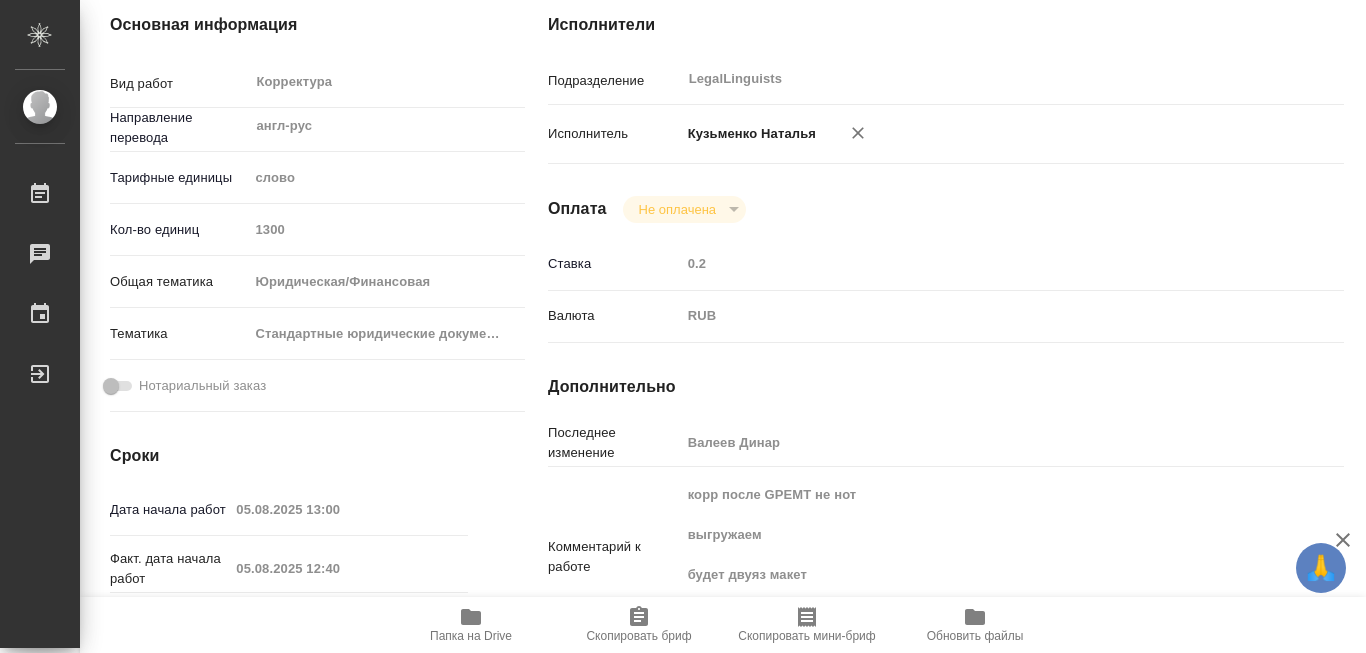 type on "x" 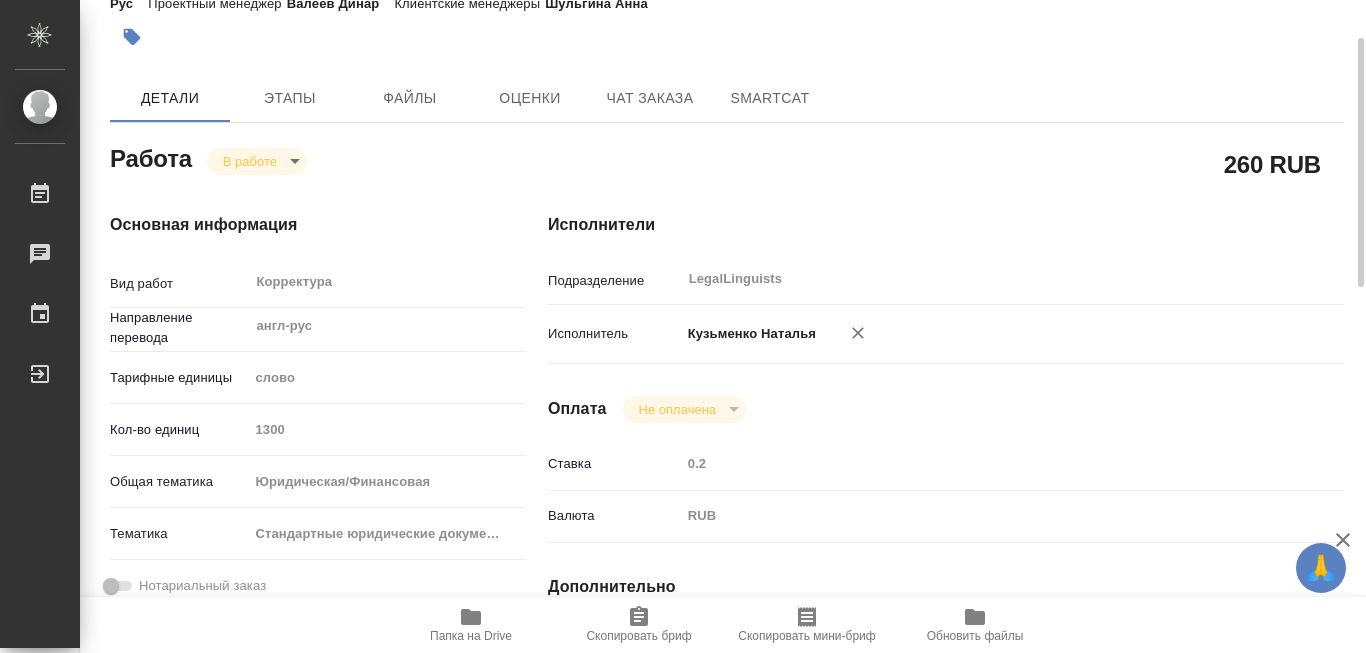 scroll, scrollTop: 0, scrollLeft: 0, axis: both 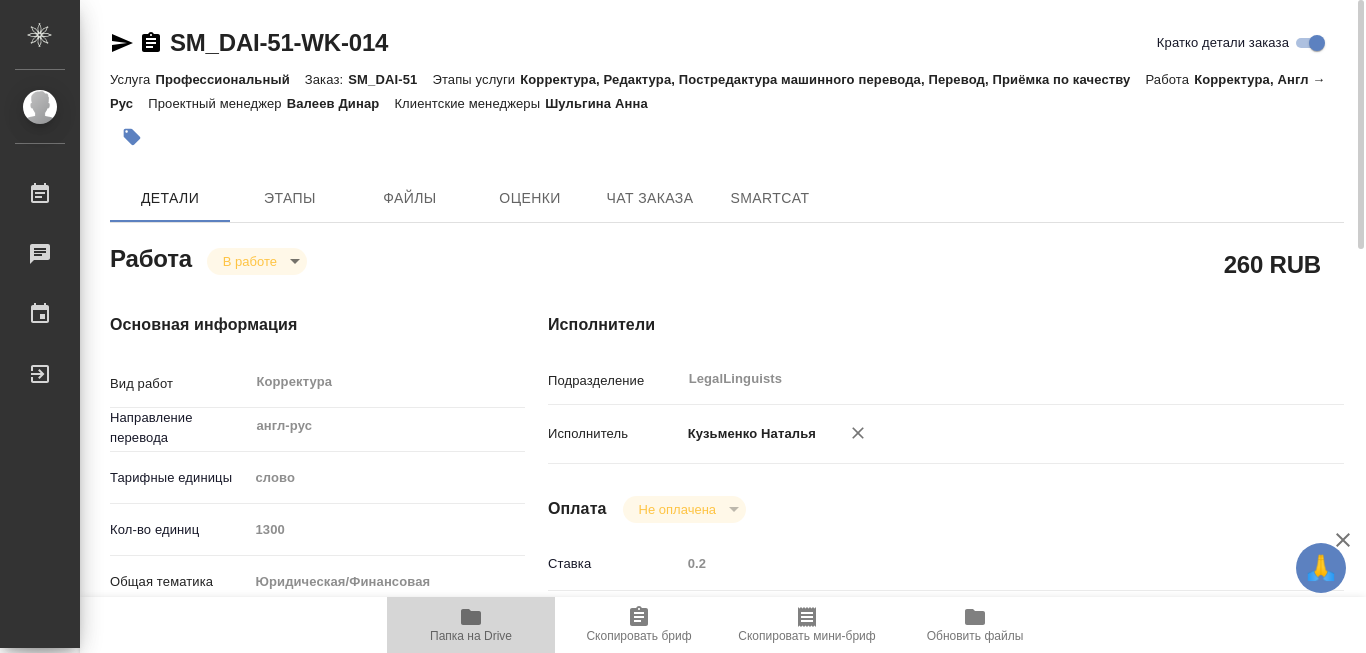 click 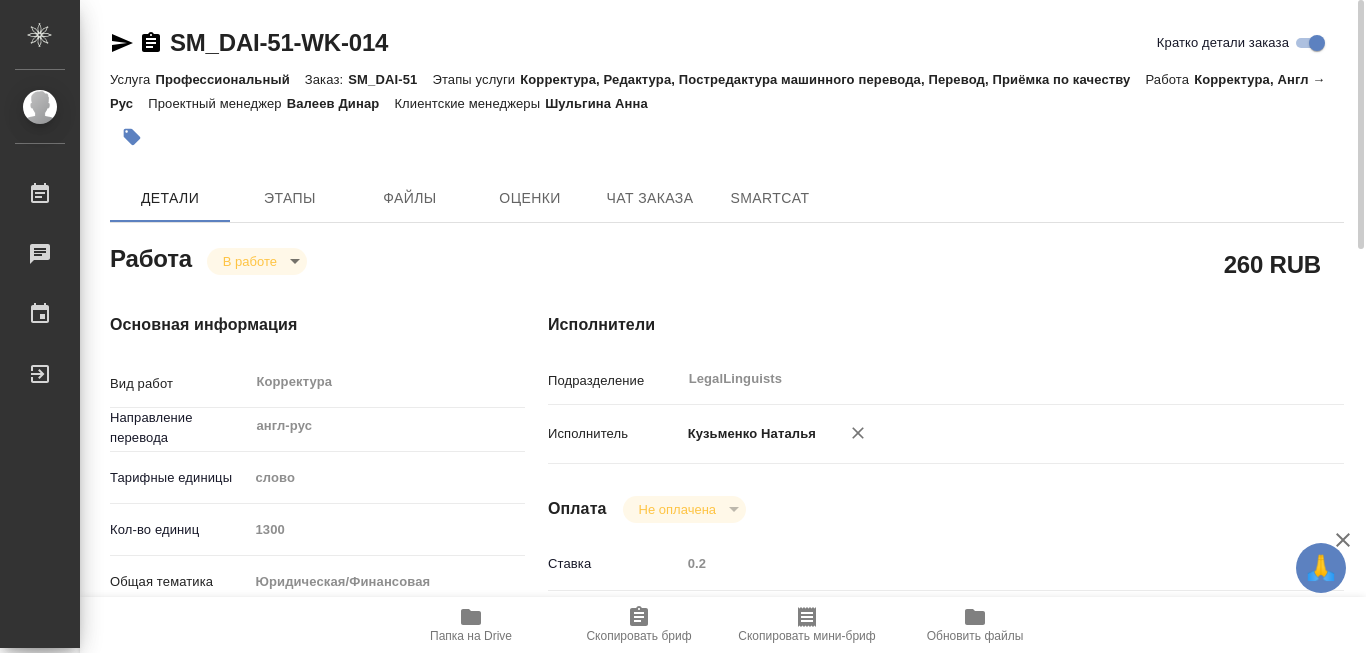 click 